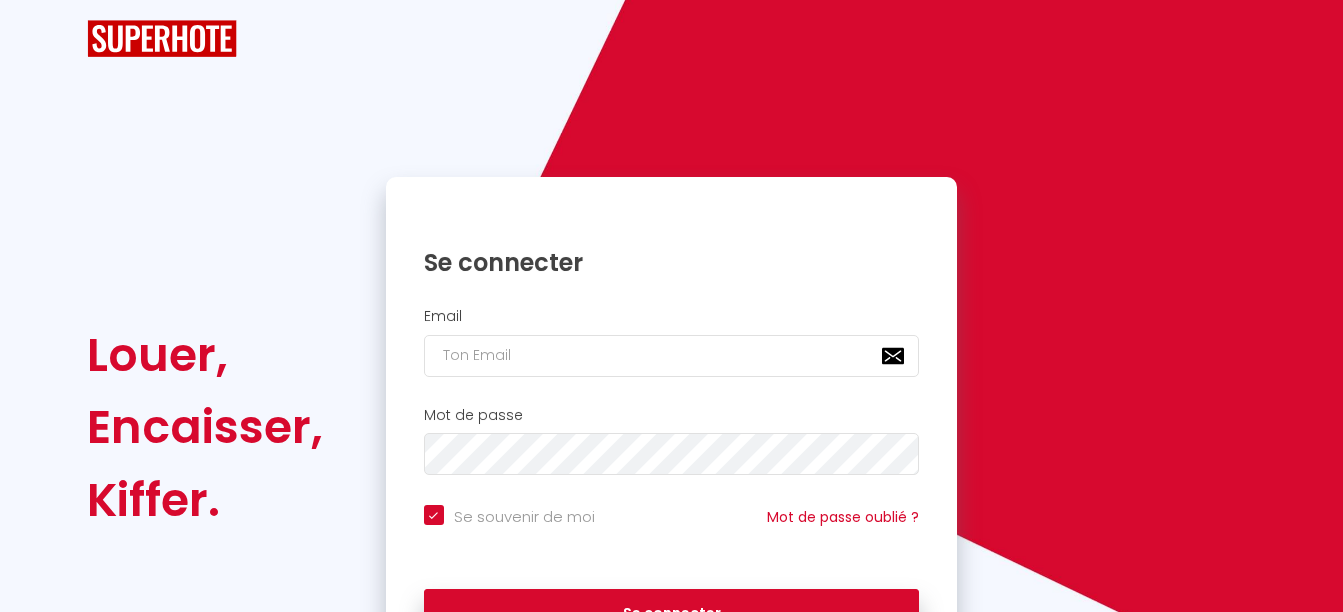 scroll, scrollTop: 0, scrollLeft: 0, axis: both 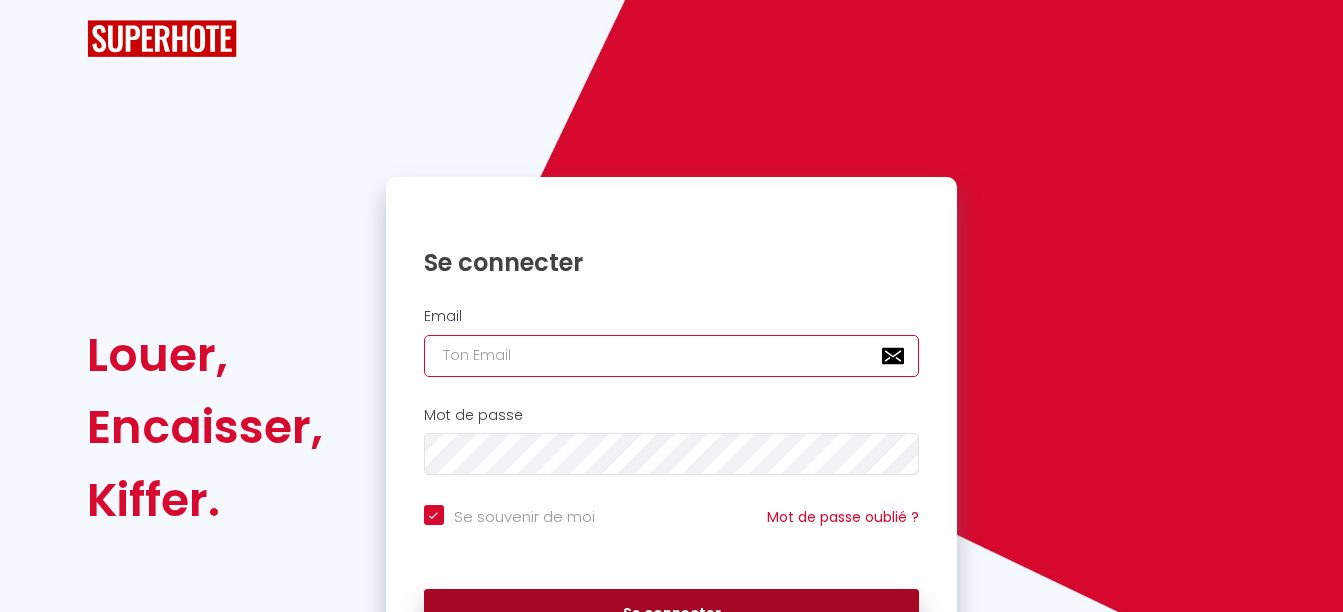 type on "[EMAIL_ADDRESS][DOMAIN_NAME]" 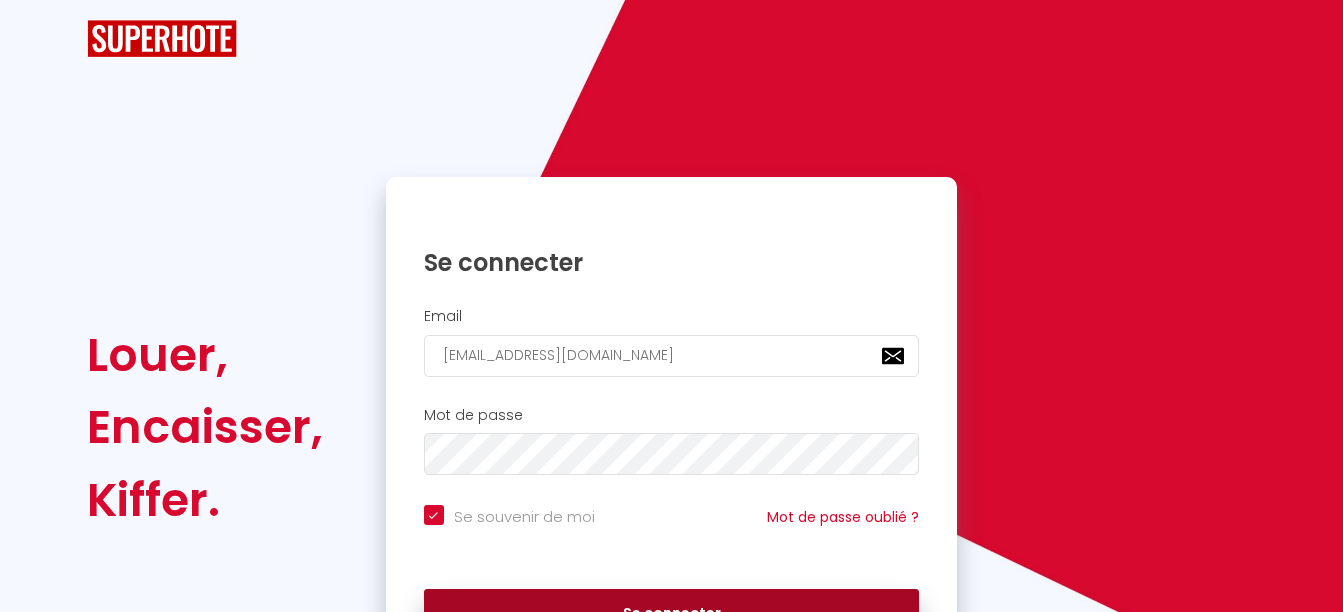 click on "Se connecter" at bounding box center (672, 614) 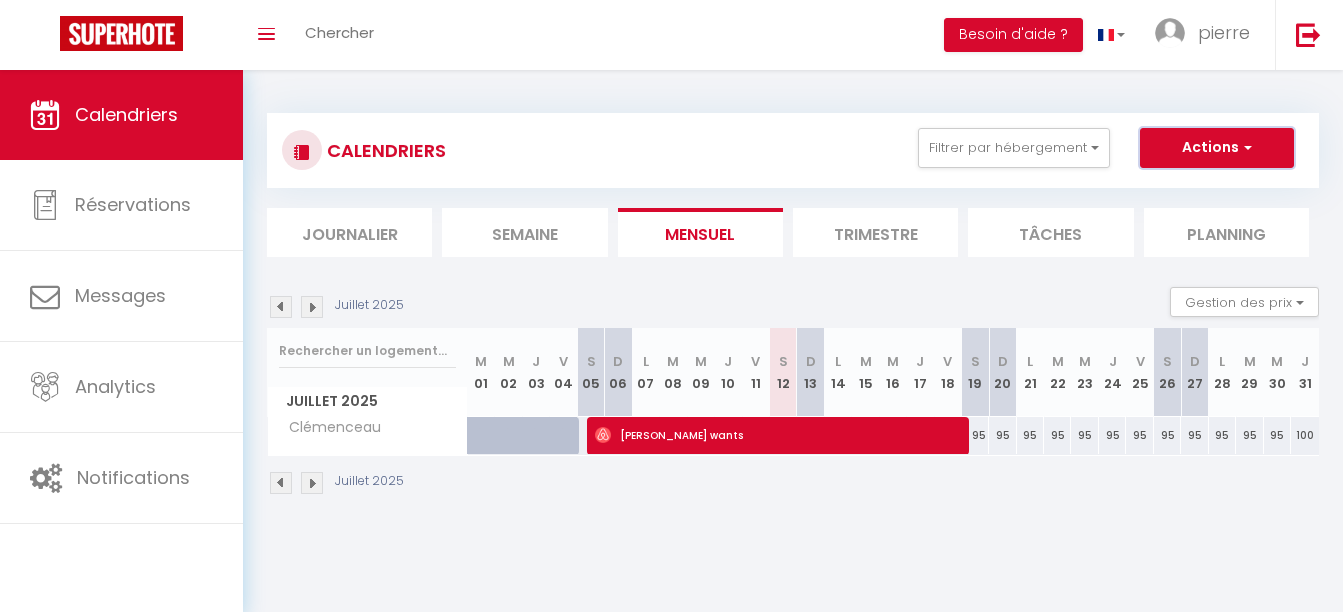 click on "Actions" at bounding box center (1217, 148) 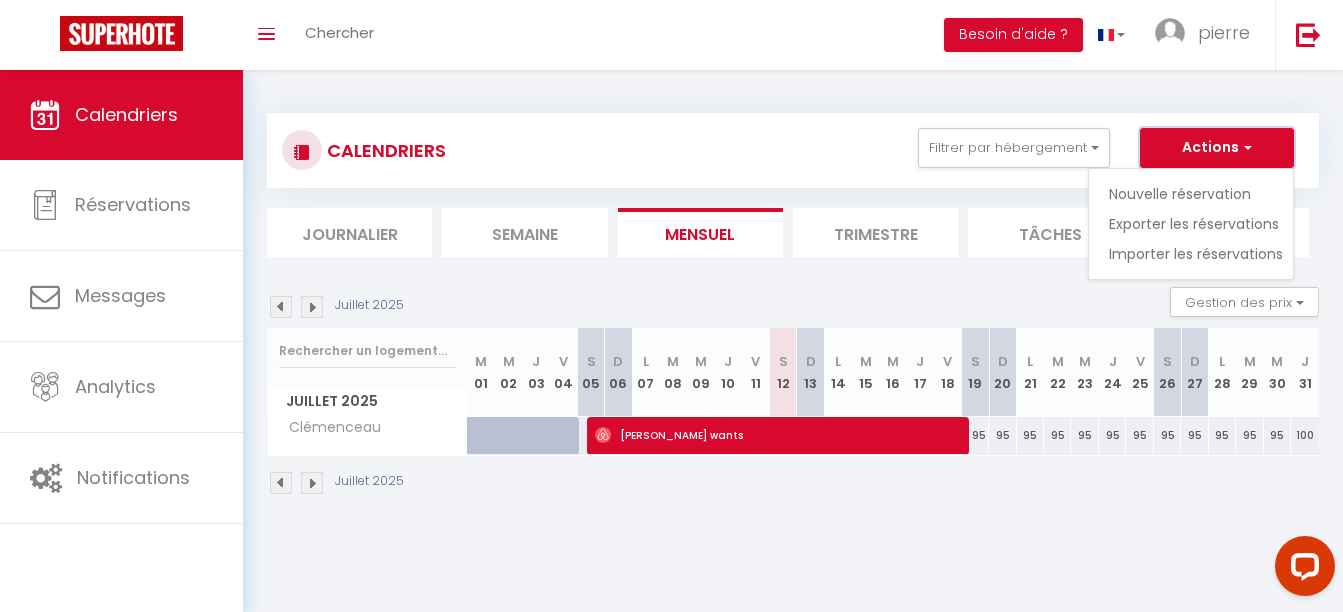 scroll, scrollTop: 0, scrollLeft: 0, axis: both 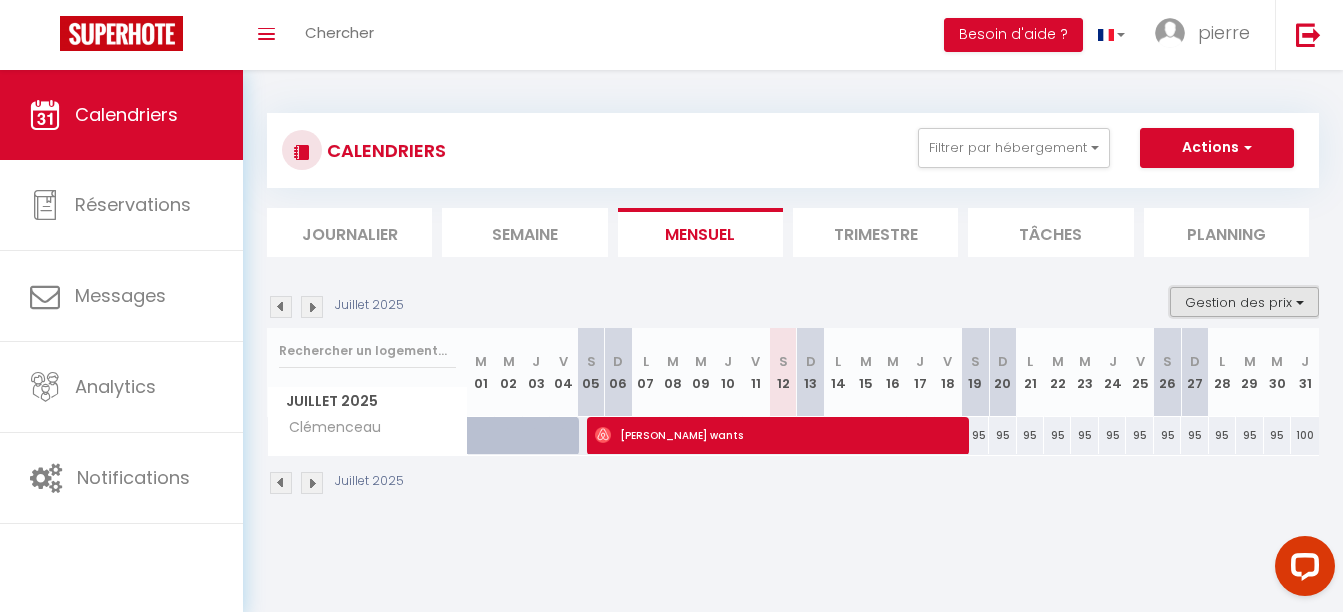click on "Gestion des prix" at bounding box center (1244, 302) 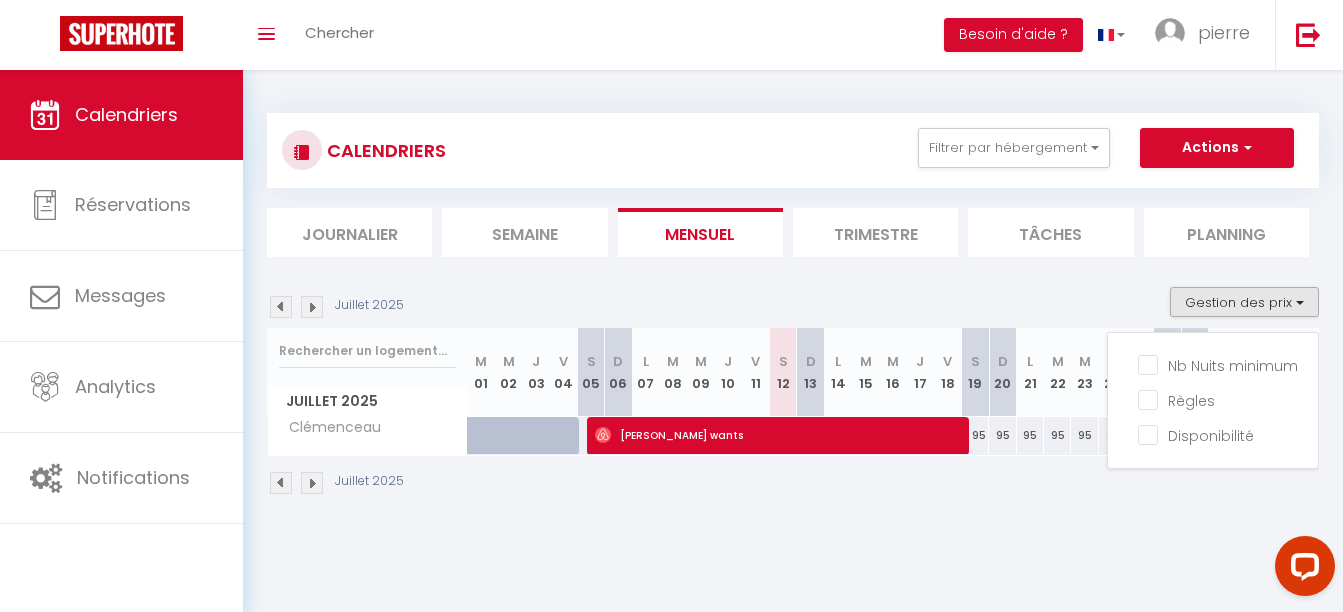 click on "Juillet 2025" at bounding box center (793, 485) 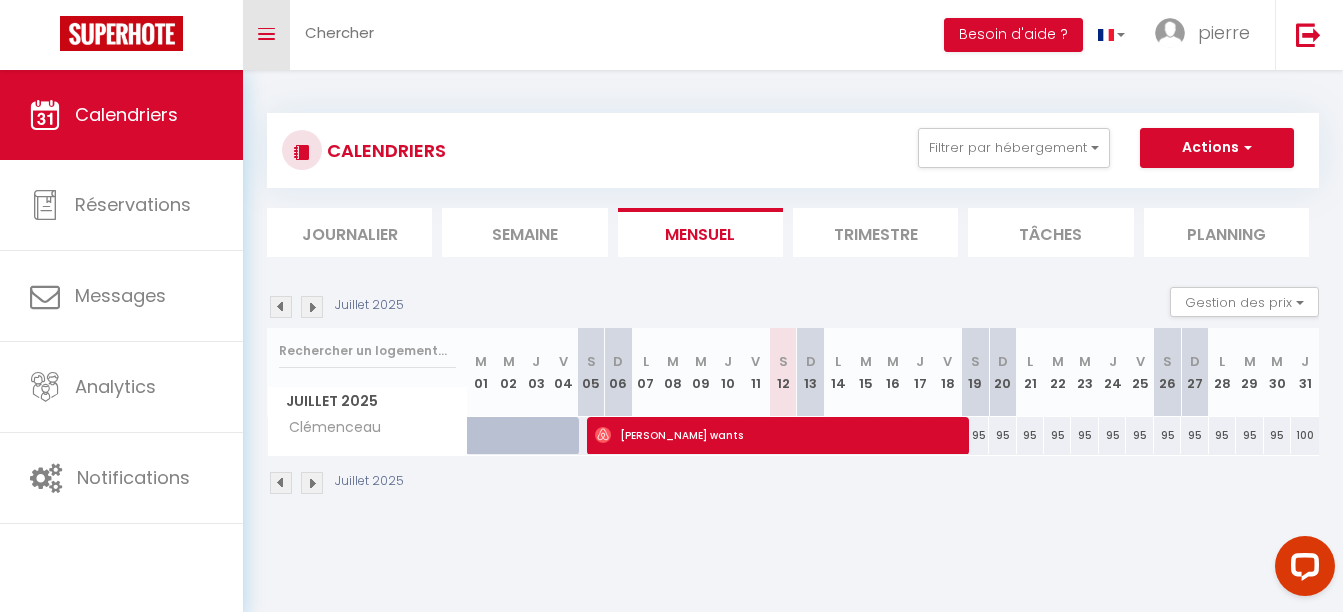click on "Toggle menubar" at bounding box center (266, 35) 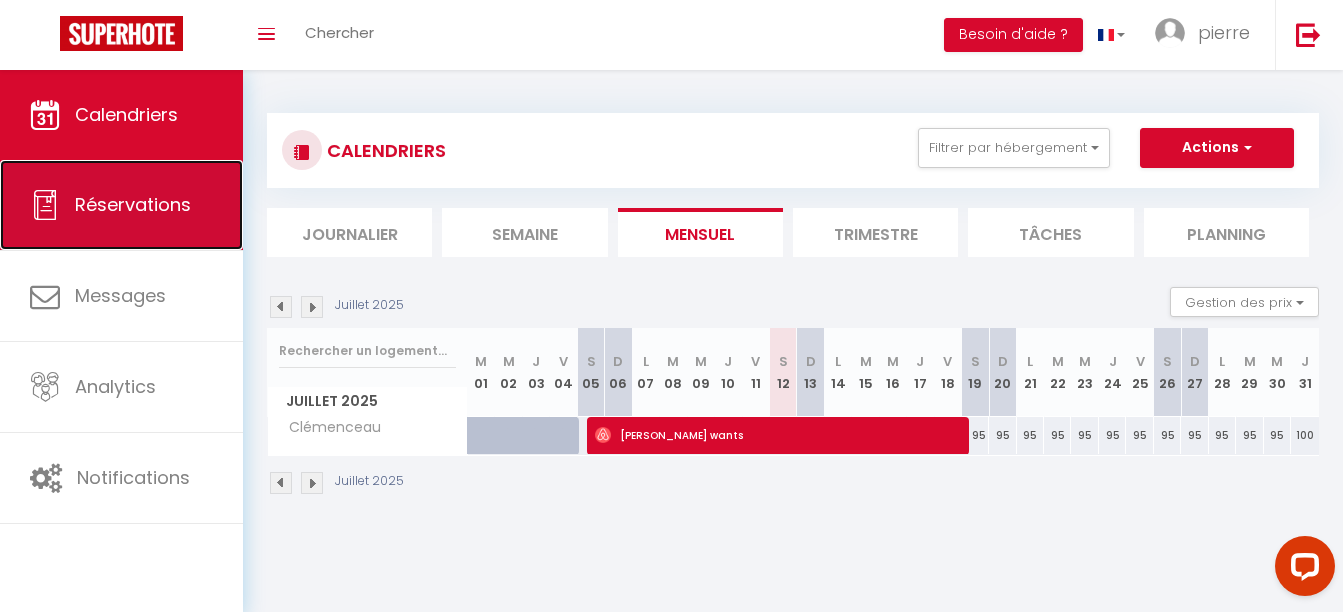 click on "Réservations" at bounding box center (121, 205) 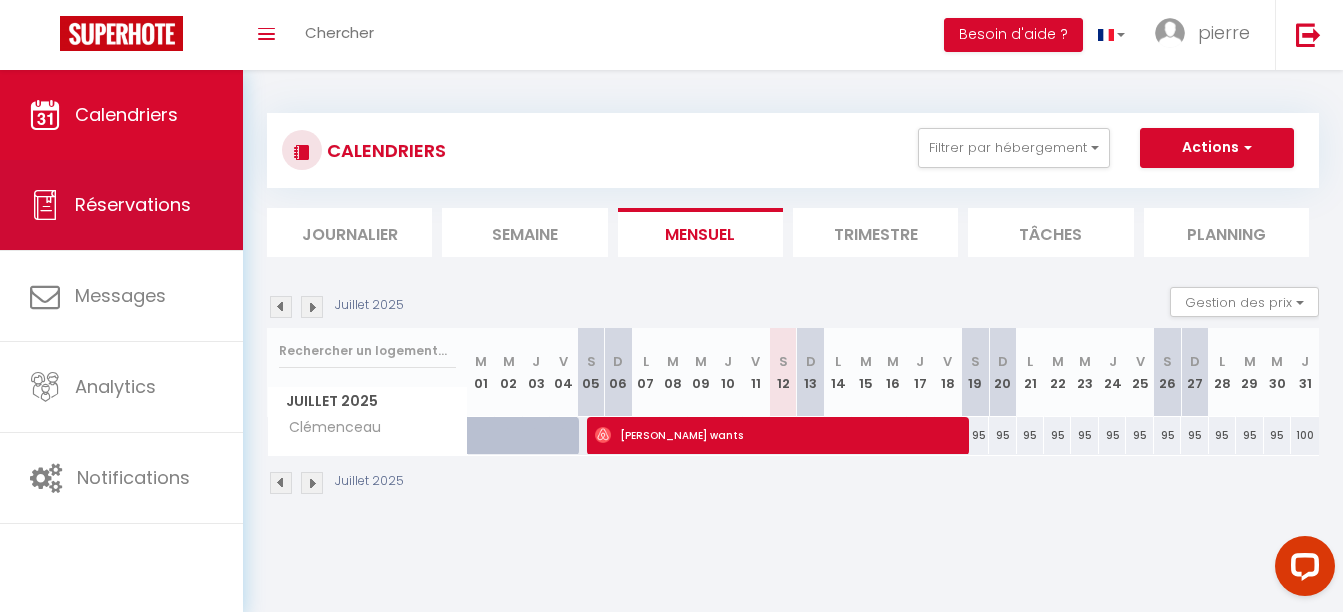 select on "not_cancelled" 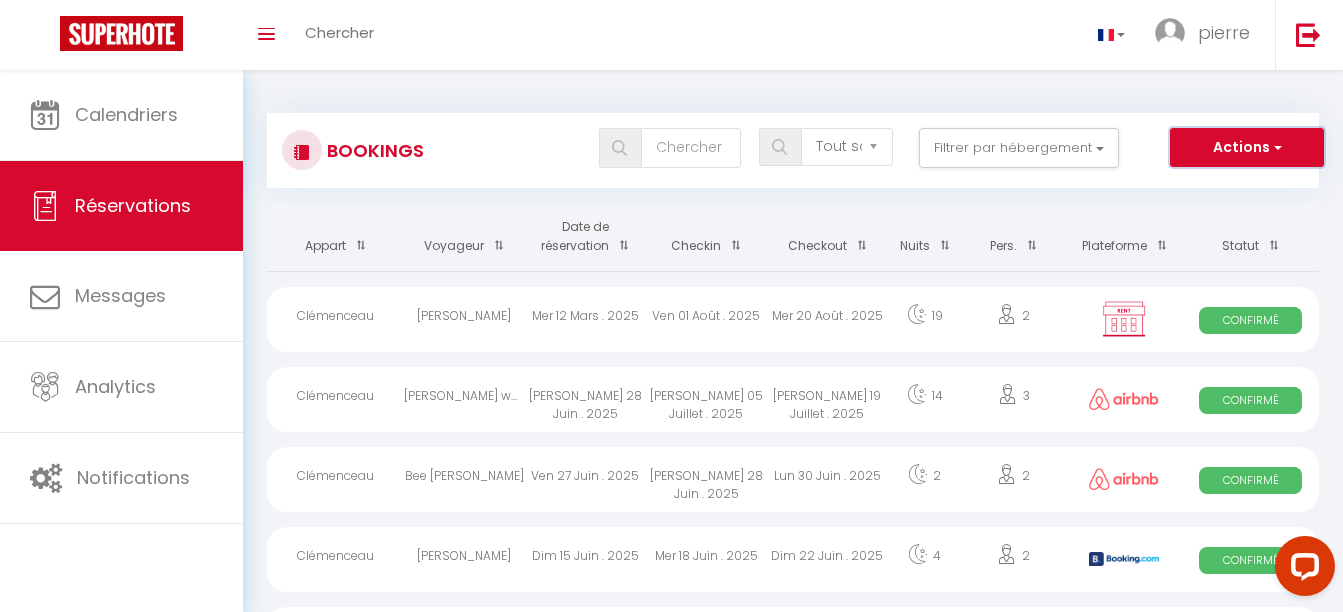 click on "Actions" at bounding box center [1247, 148] 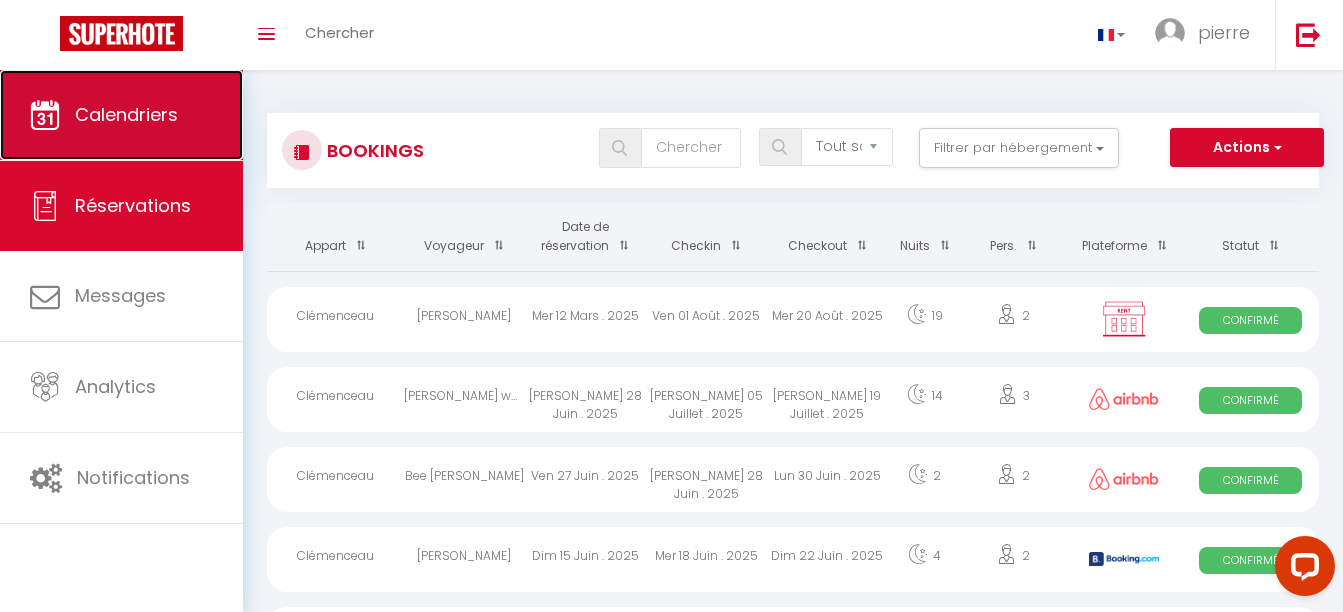 click on "Calendriers" at bounding box center (121, 115) 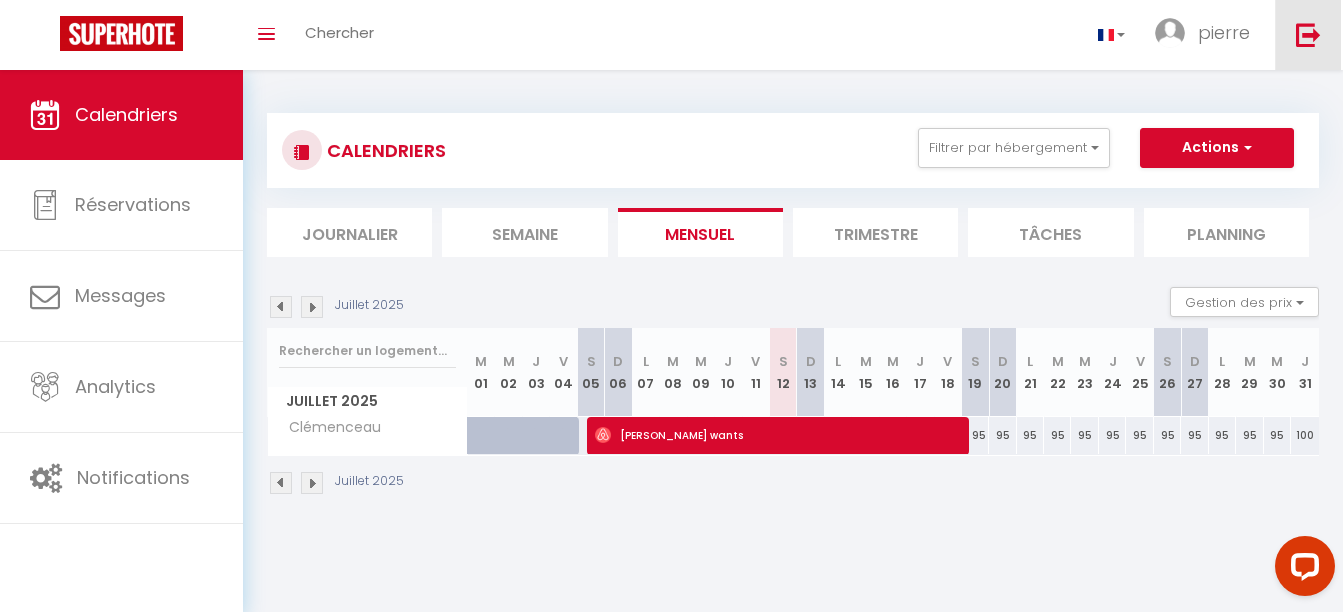 click at bounding box center (1308, 34) 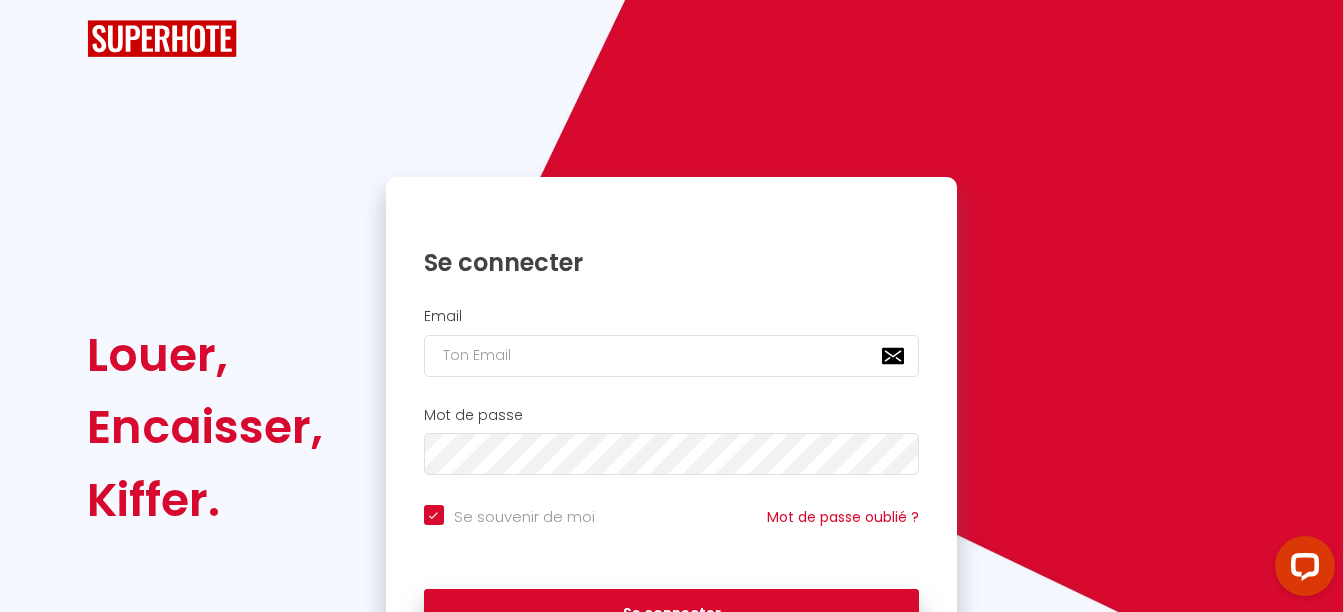 checkbox on "true" 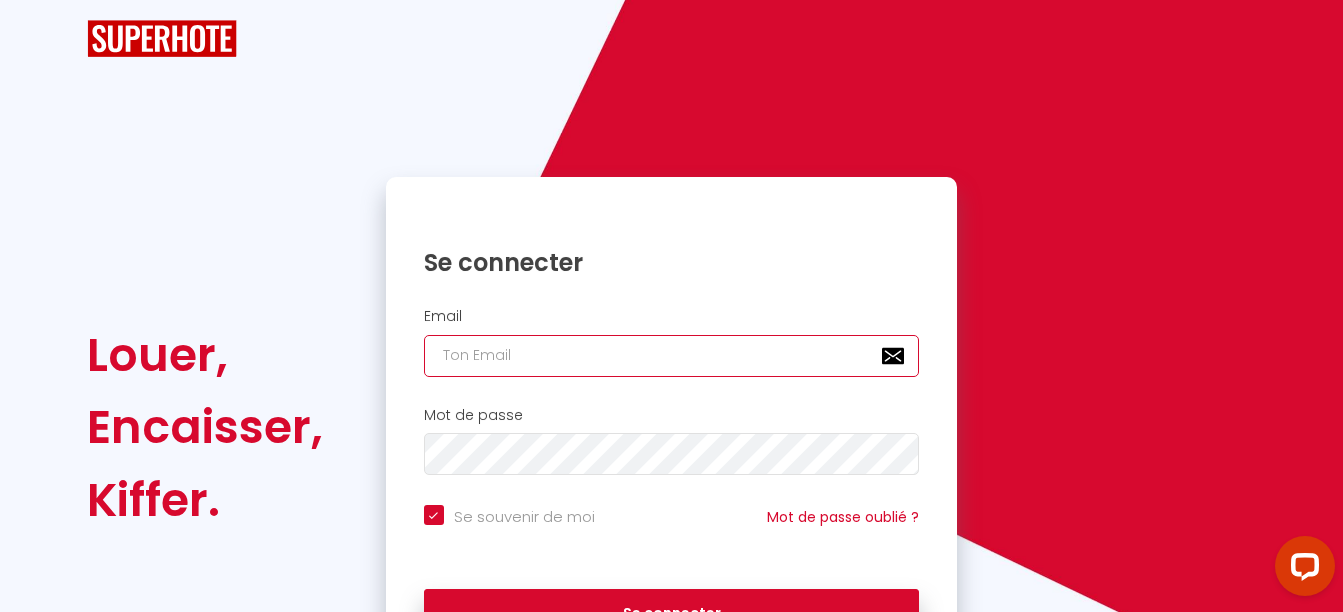 type on "[EMAIL_ADDRESS][DOMAIN_NAME]" 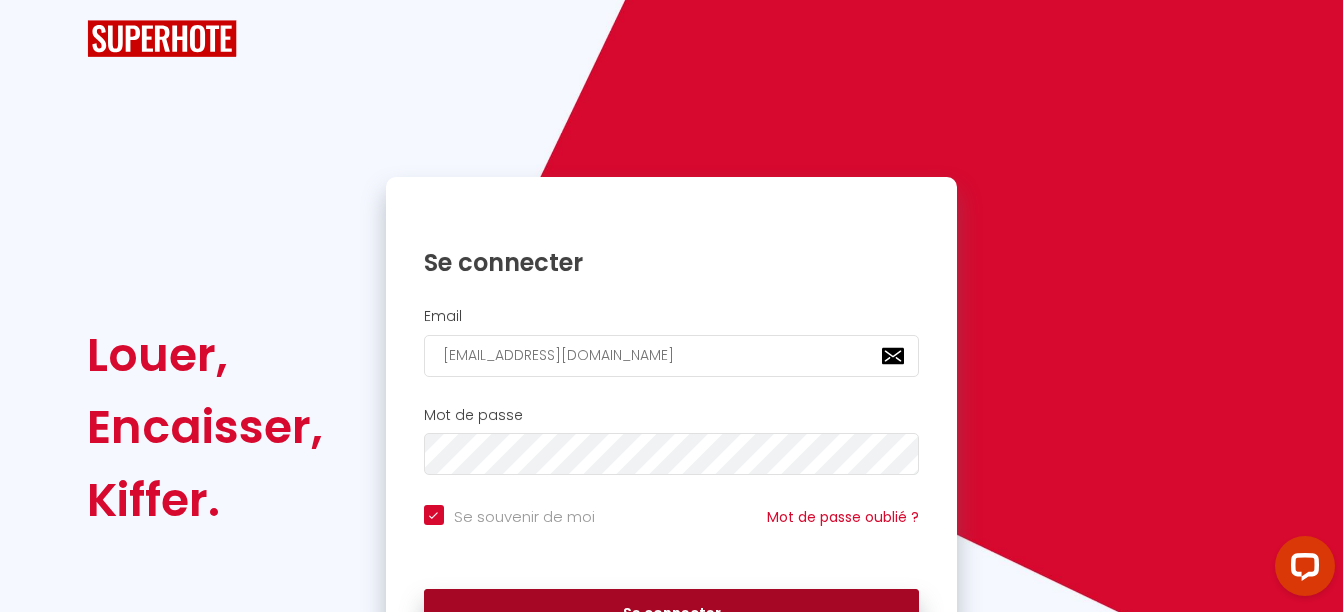 click on "Se connecter" at bounding box center [672, 614] 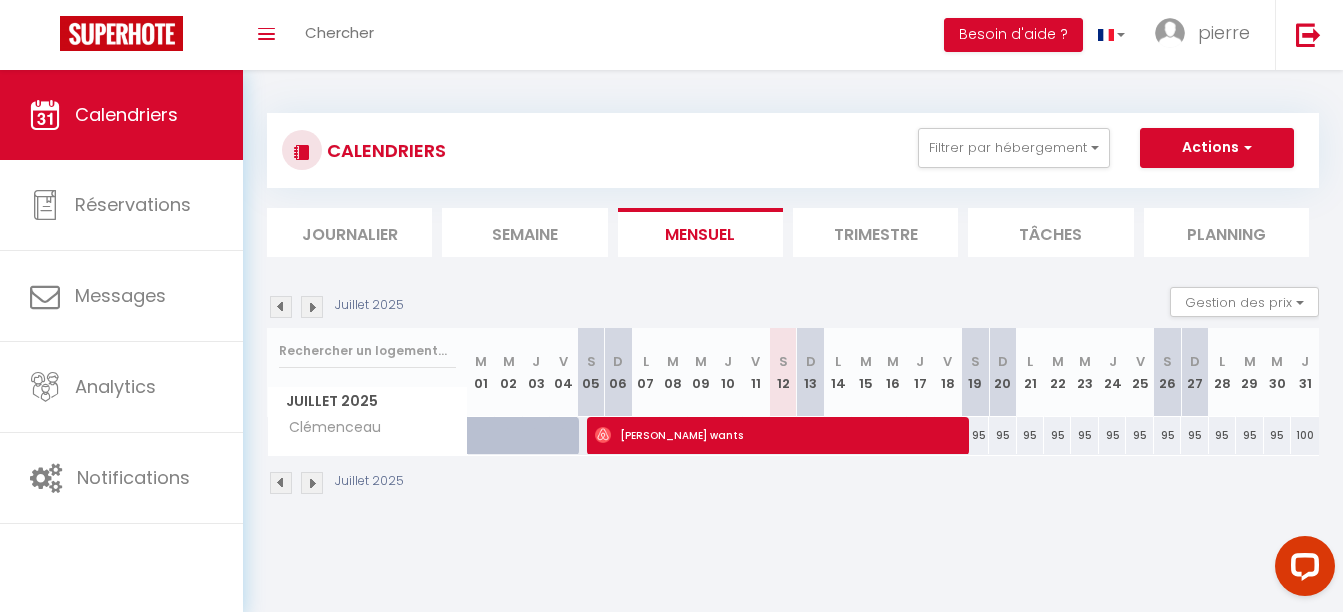 click on "Tâches" at bounding box center (1050, 232) 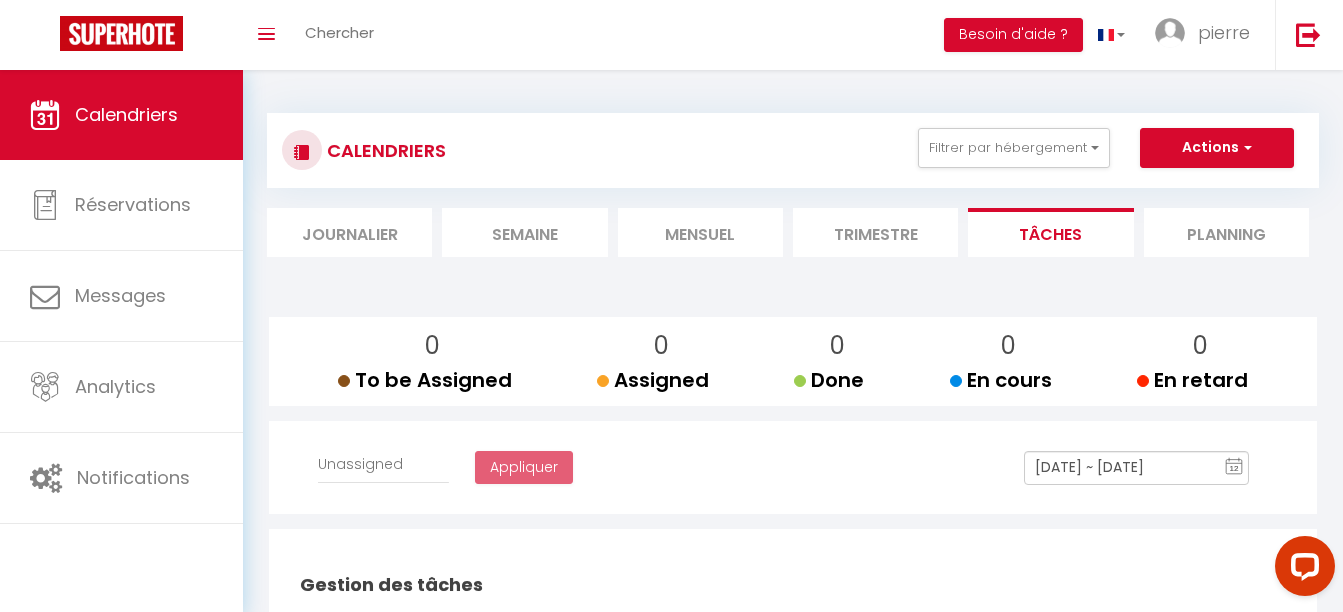 select 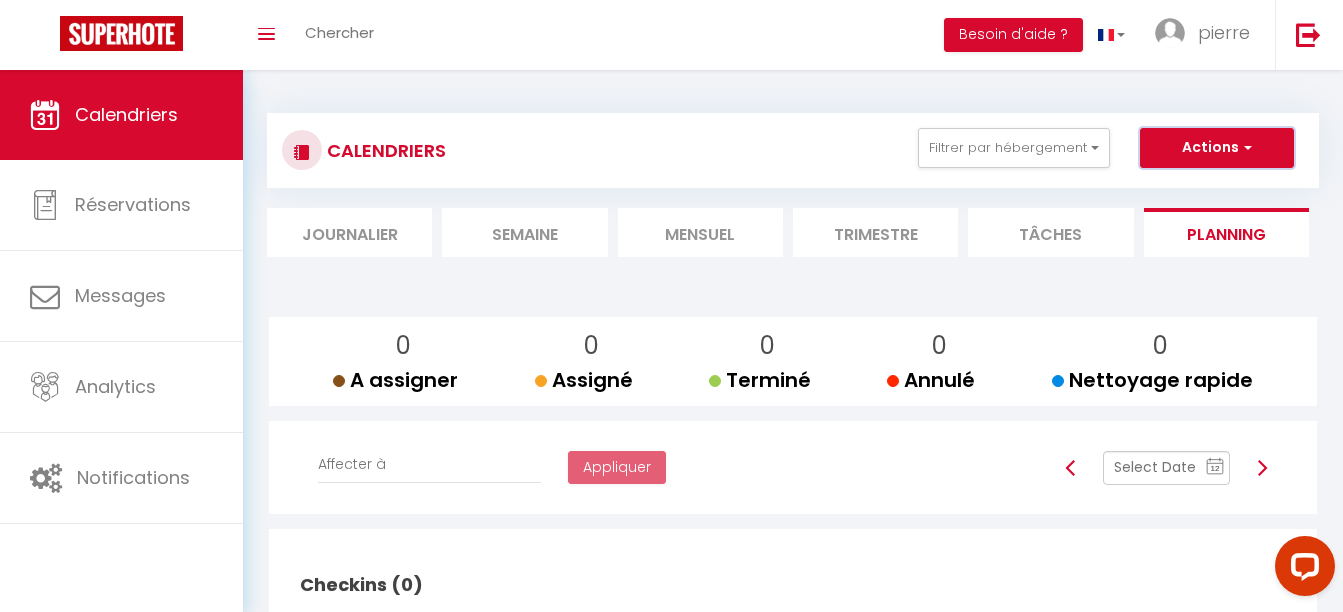 click on "Actions" at bounding box center [1217, 148] 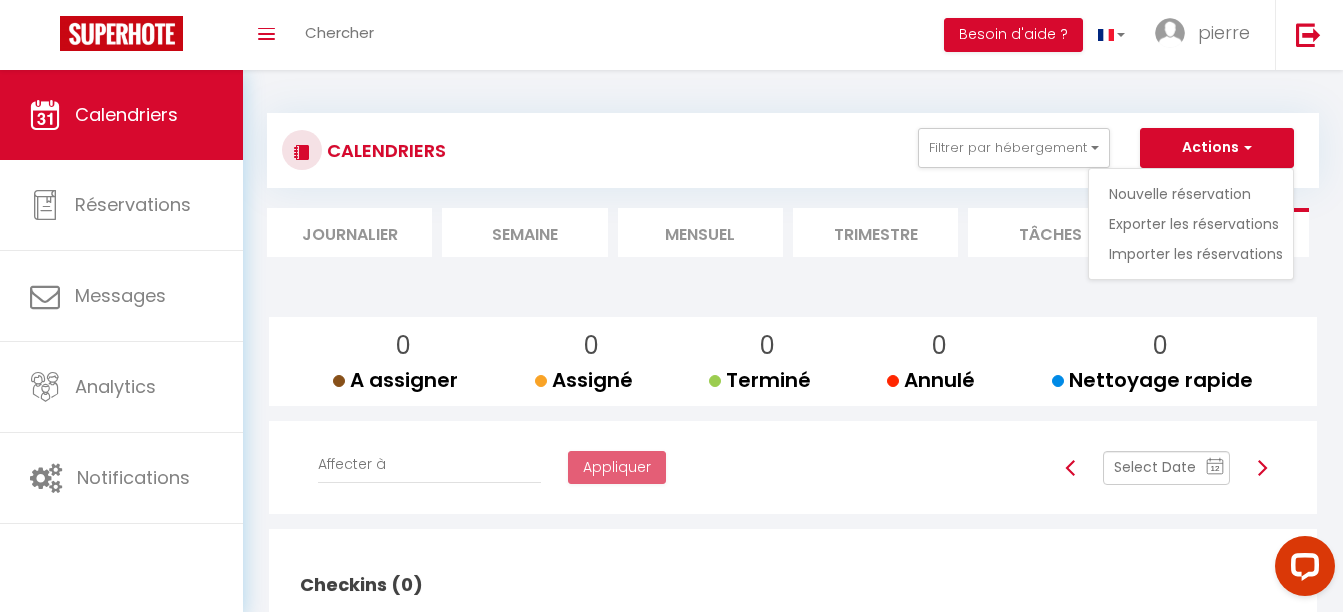 click on "0     A assigner   A assigner   0     Assigné   Assigné   0     Terminé   Terminé   0     Annulé   Annulé   0     Nettoyage rapide   Nettoyage rapide   Affecter à     [PERSON_NAME] [PERSON_NAME] [PERSON_NAME] [PERSON_NAME] [PERSON_NAME] [PERSON_NAME] ielpo [PERSON_NAME] [PERSON_NAME] [PERSON_NAME] [PERSON_NAME] [PERSON_NAME] [PERSON_NAME] [PERSON_NAME] [PERSON_NAME] marsot   Appliquer               12       «   ‹   »   ›   [DATE]   [PHONE_NUMBER]     Sun Mon Tue Wed Thu Fri Sat 29 30 1 2 3 4 5 6 7 8 9 10 11 12 13 14 15 16 17 18 19 20 21 22 23 24 25 26 27 28 29 30 31 1 2 3 4 5 6 7 [DATE] 2021 2022 2023 2024 2025 2026 2027 2028 [DATE] Feb Mar Apr May Jun [DATE] Aug Sep Oct Nov Dec   00 01 02 03 04 05 06 07 08 09 10 11 12 13 14 15 16 17 18 19 20 21 22 23 00 01 02 03 04 05 06 07 08 09 10 11 12 13 14 15 16 17 18 19 20 21 22 23 24 25 26 27 28 29 30 31 32 33 34 35 36 37 38 39 40 41 42 43 44 45 46 47 48 49 50 51 52 53 54 55 56 57 58 59 00 01 02 03 04 05 06 07 08 09 10 11" at bounding box center (793, 502) 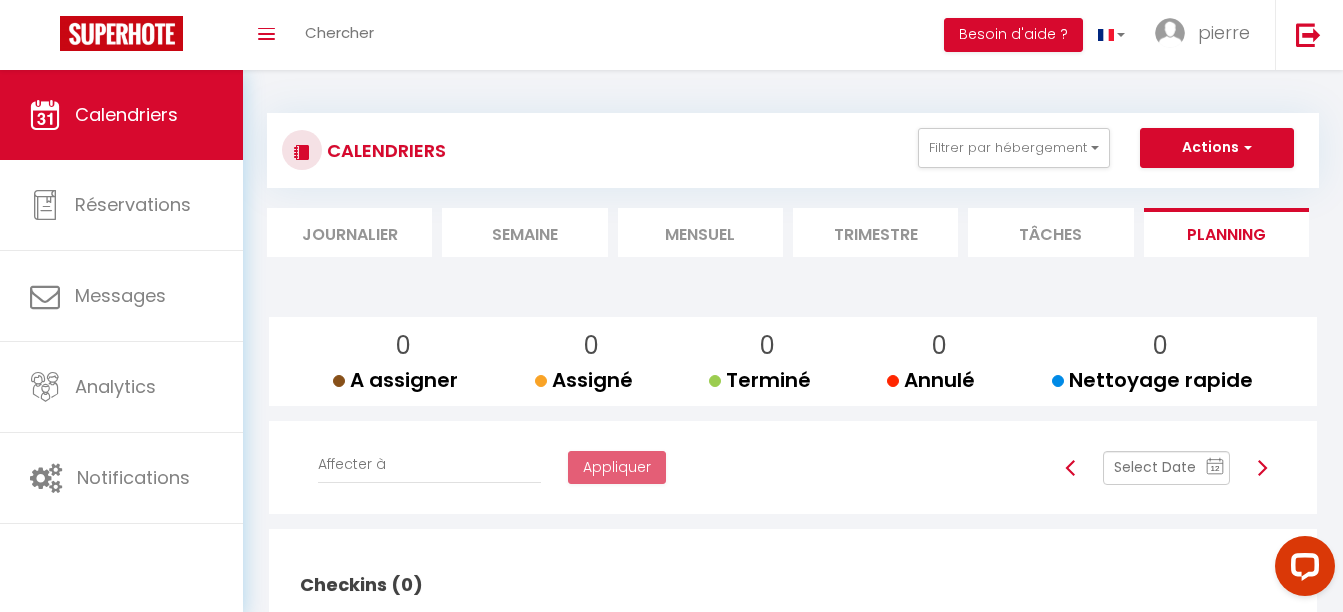 click on "Planning" at bounding box center (1226, 232) 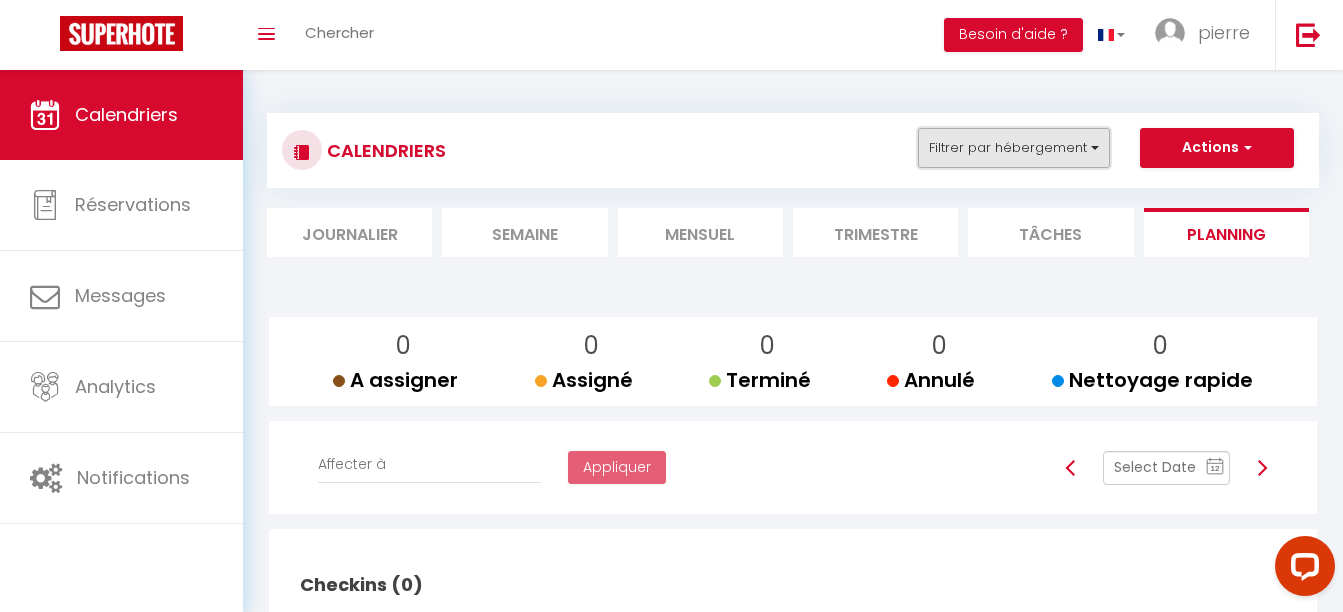 click on "Filtrer par hébergement" at bounding box center (1014, 148) 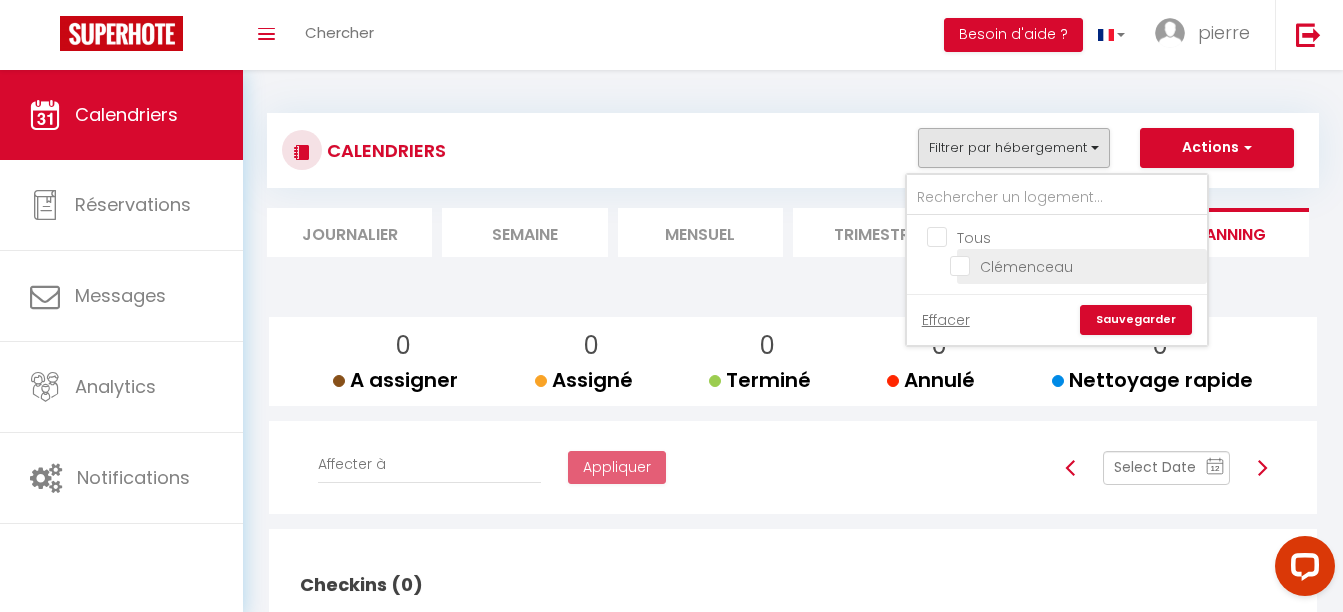 click on "Clémenceau" at bounding box center (1075, 265) 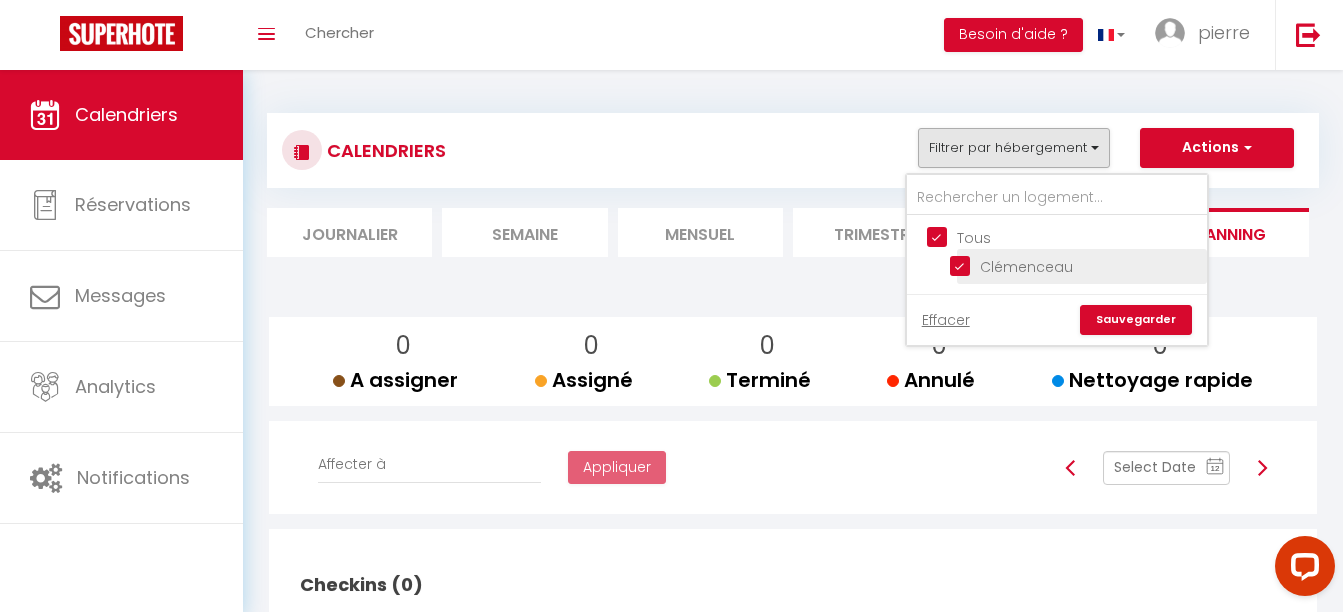 checkbox on "true" 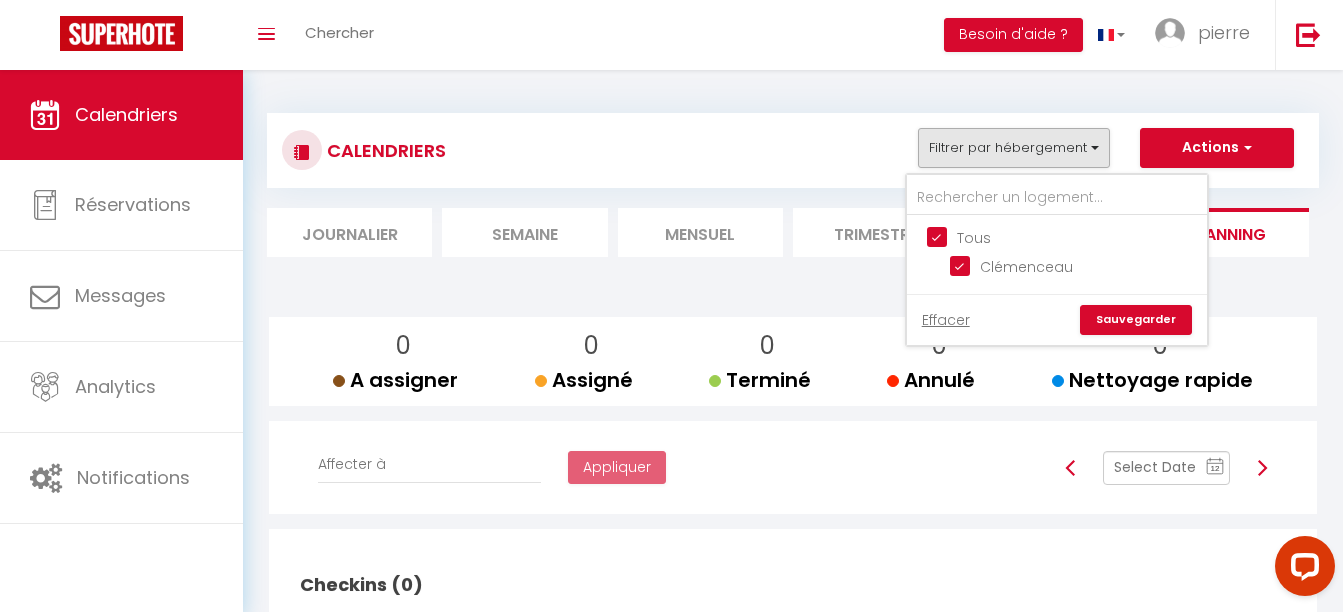 click on "Sauvegarder" at bounding box center [1136, 320] 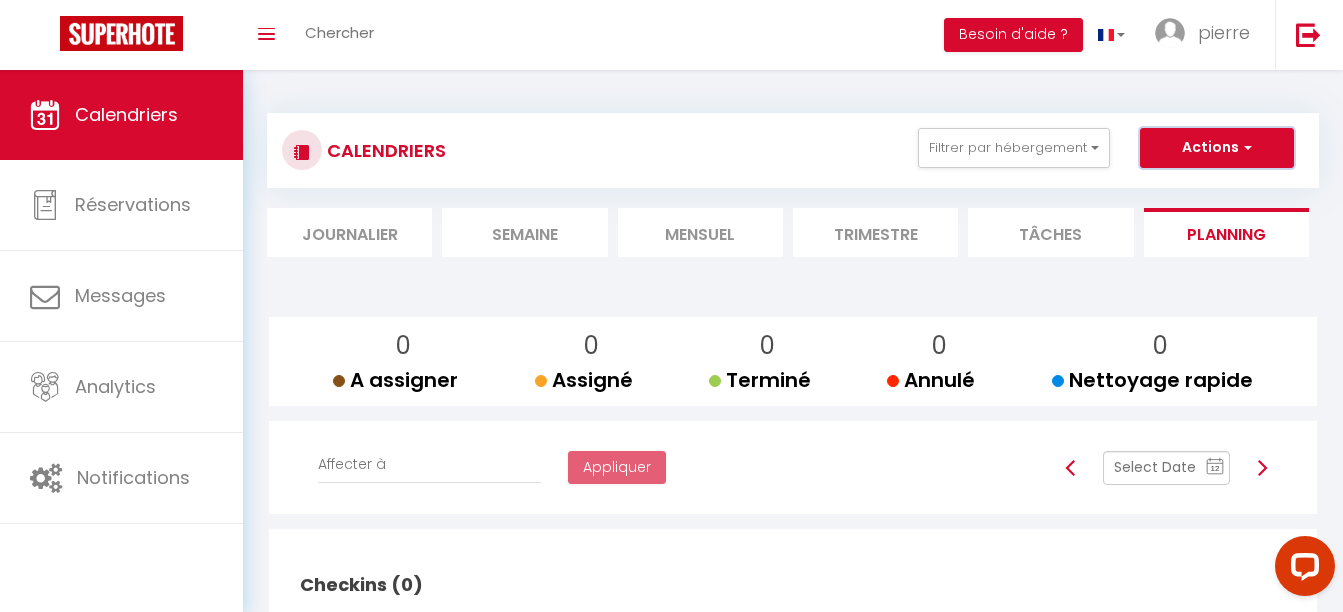 click on "Actions" at bounding box center [1217, 148] 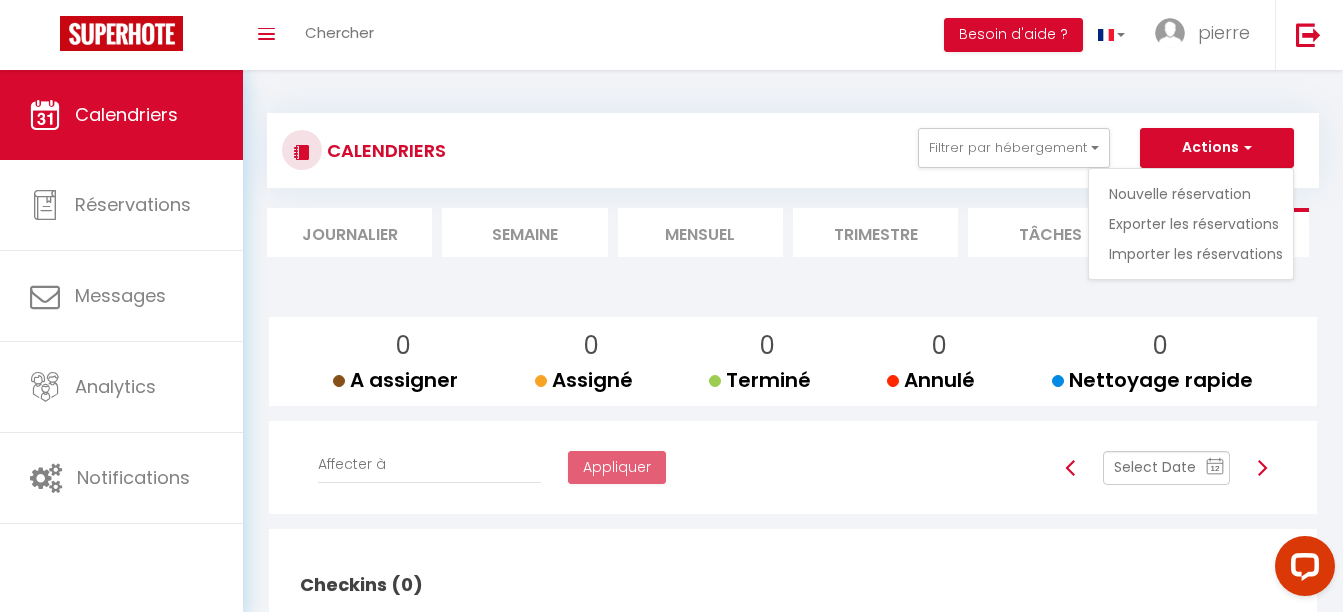 click on "Semaine" at bounding box center [524, 232] 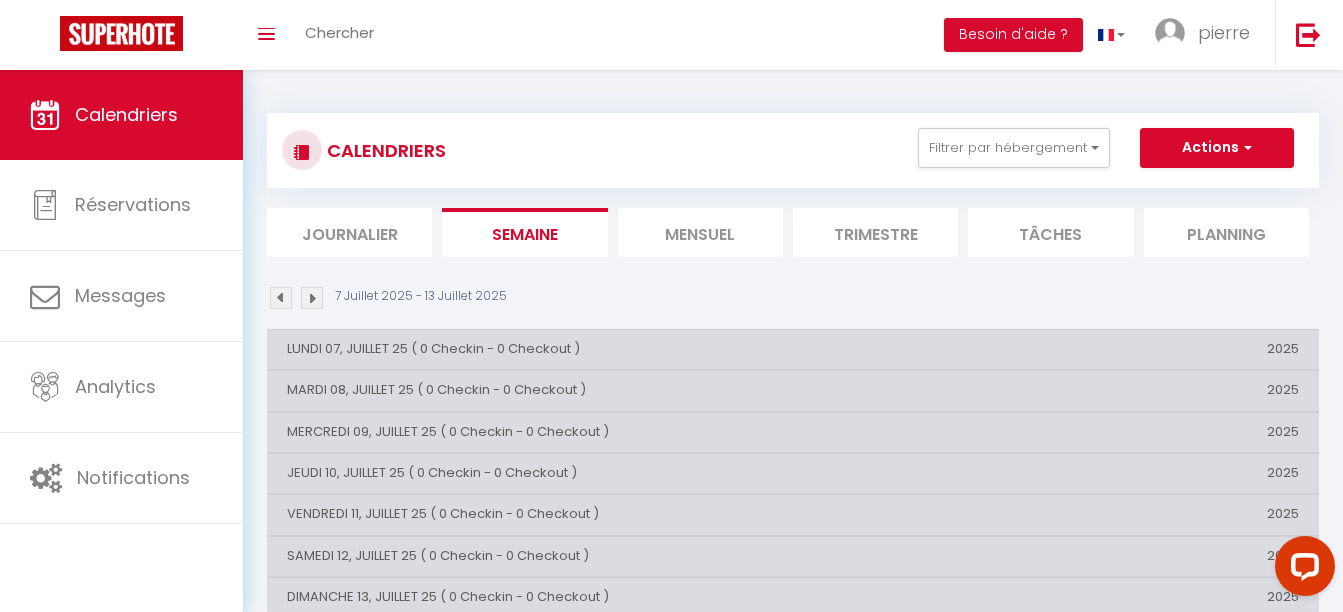 click on "Mensuel" at bounding box center [700, 232] 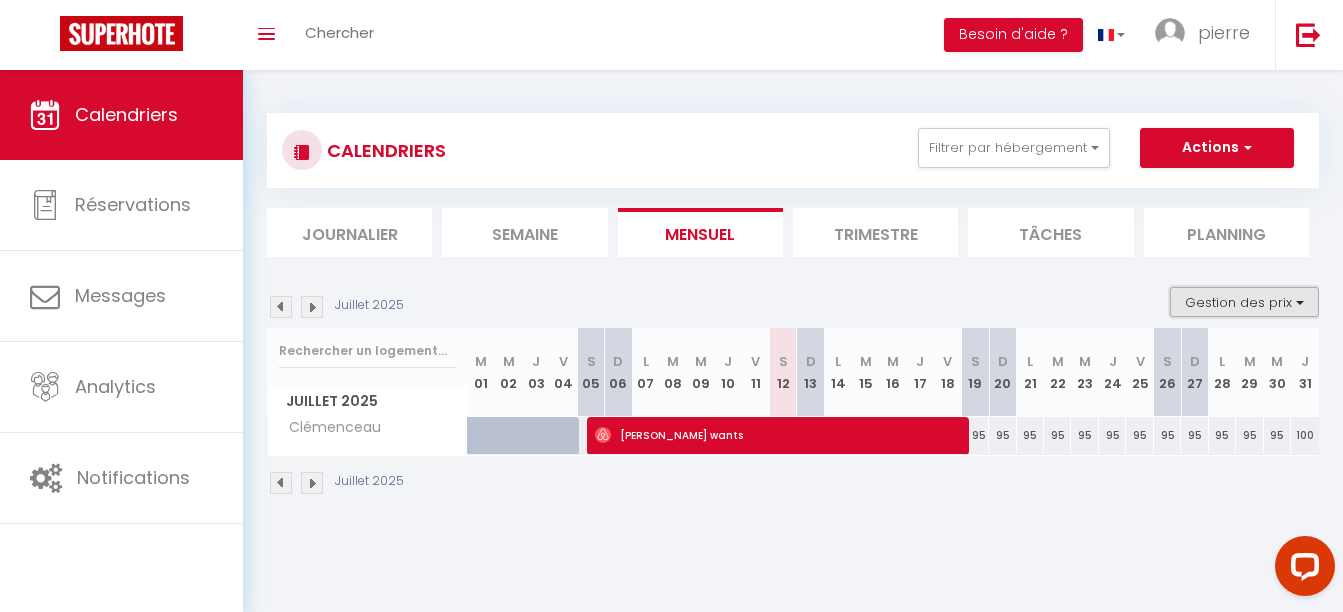 click on "Gestion des prix" at bounding box center [1244, 302] 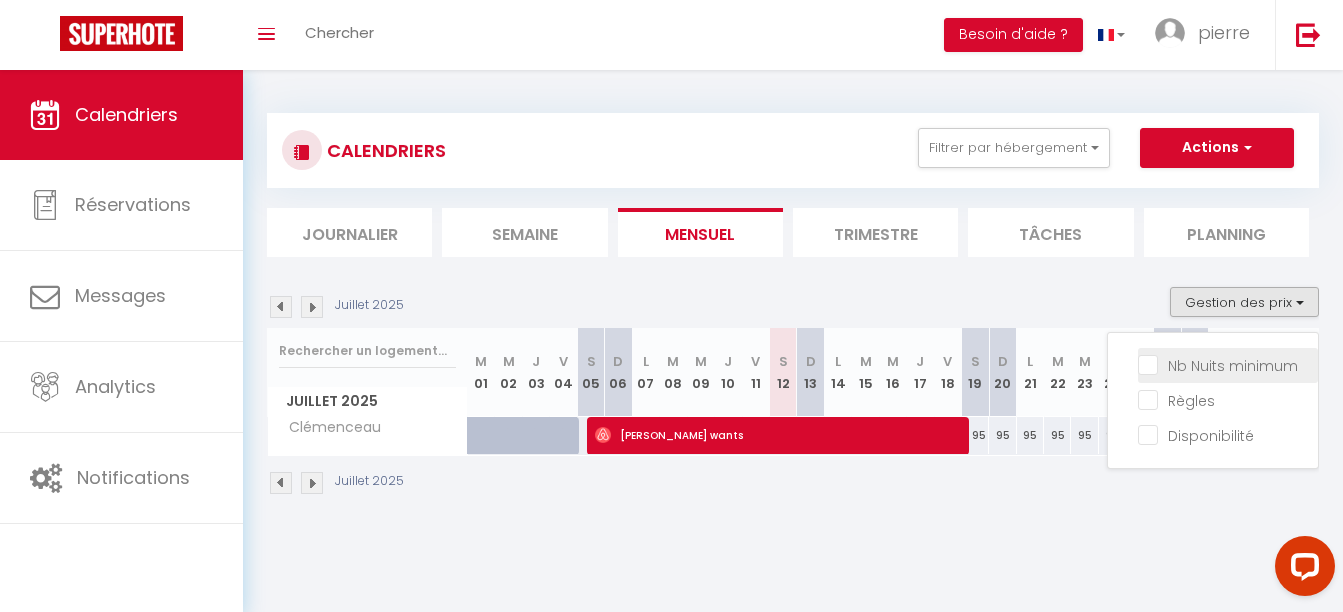 click on "Nb Nuits minimum" at bounding box center [1228, 364] 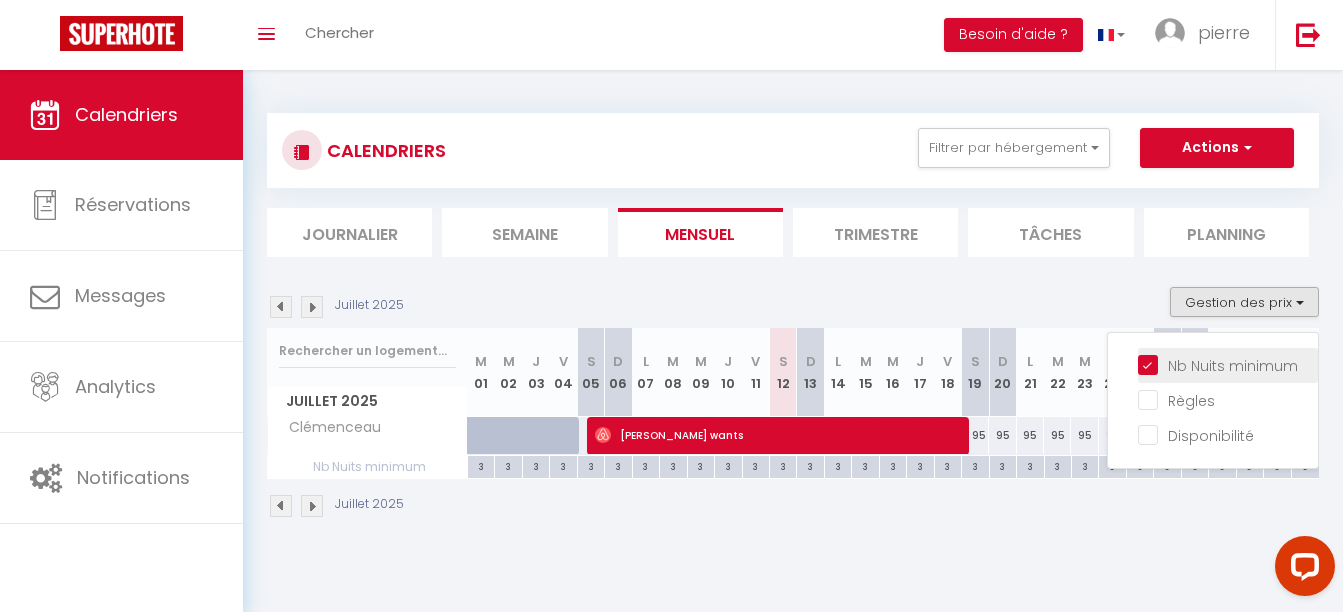 click on "Nb Nuits minimum" at bounding box center (1228, 364) 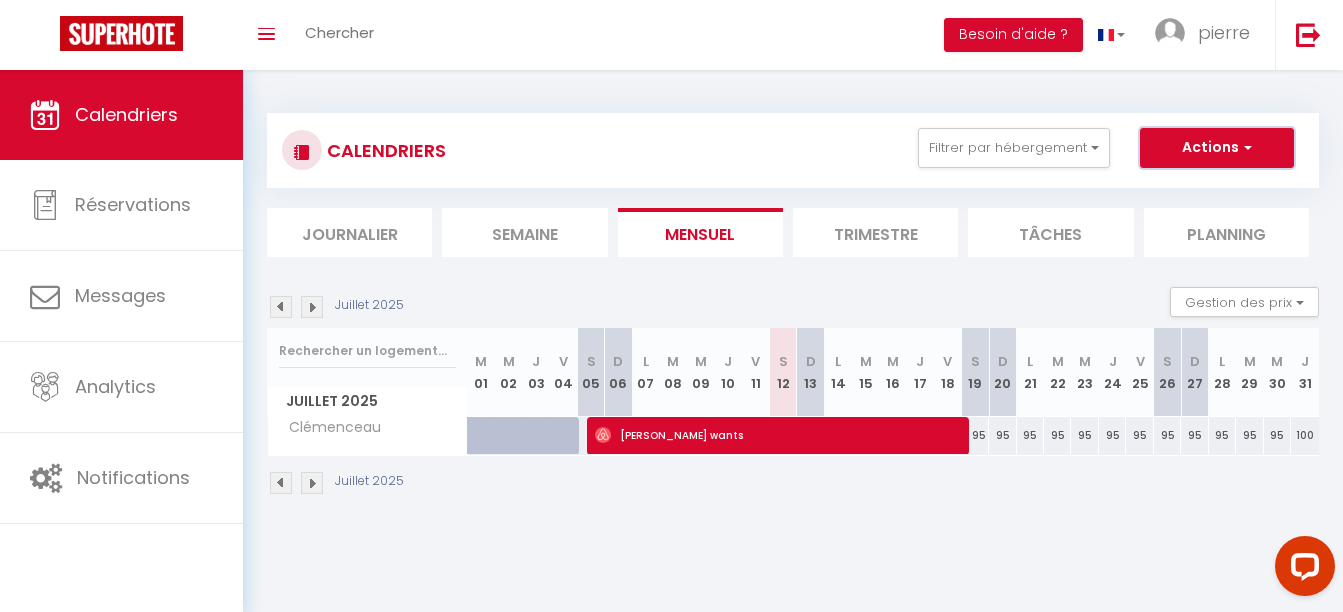 click on "Actions" at bounding box center [1217, 148] 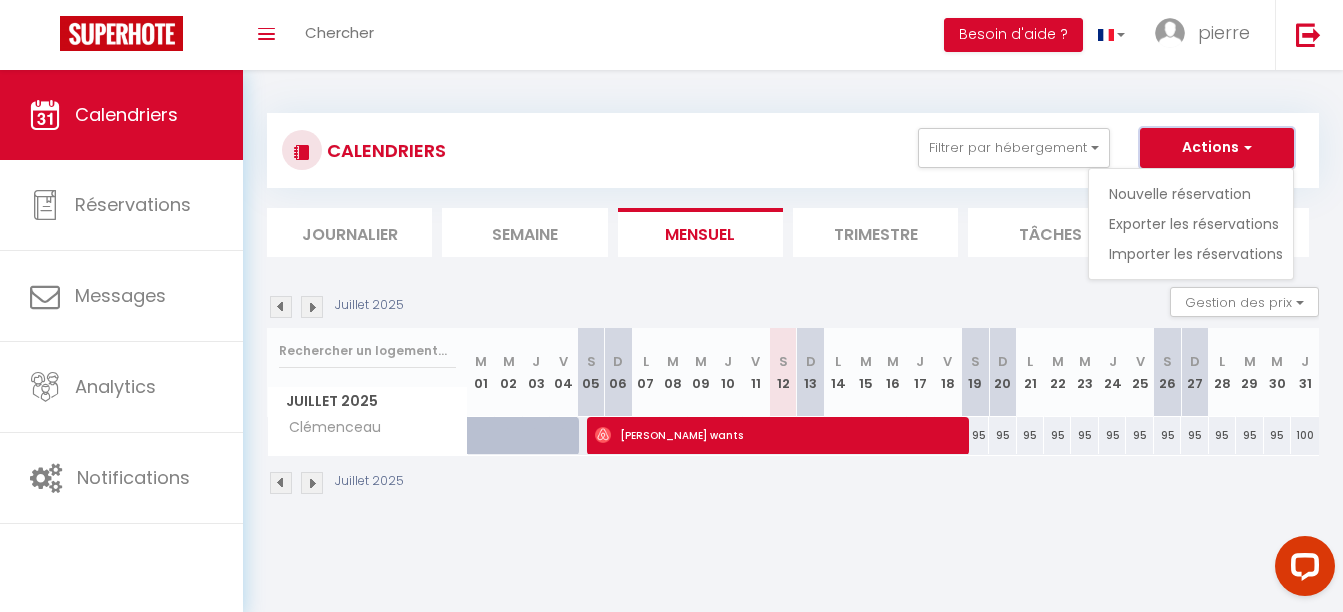 click on "Actions" at bounding box center [1217, 148] 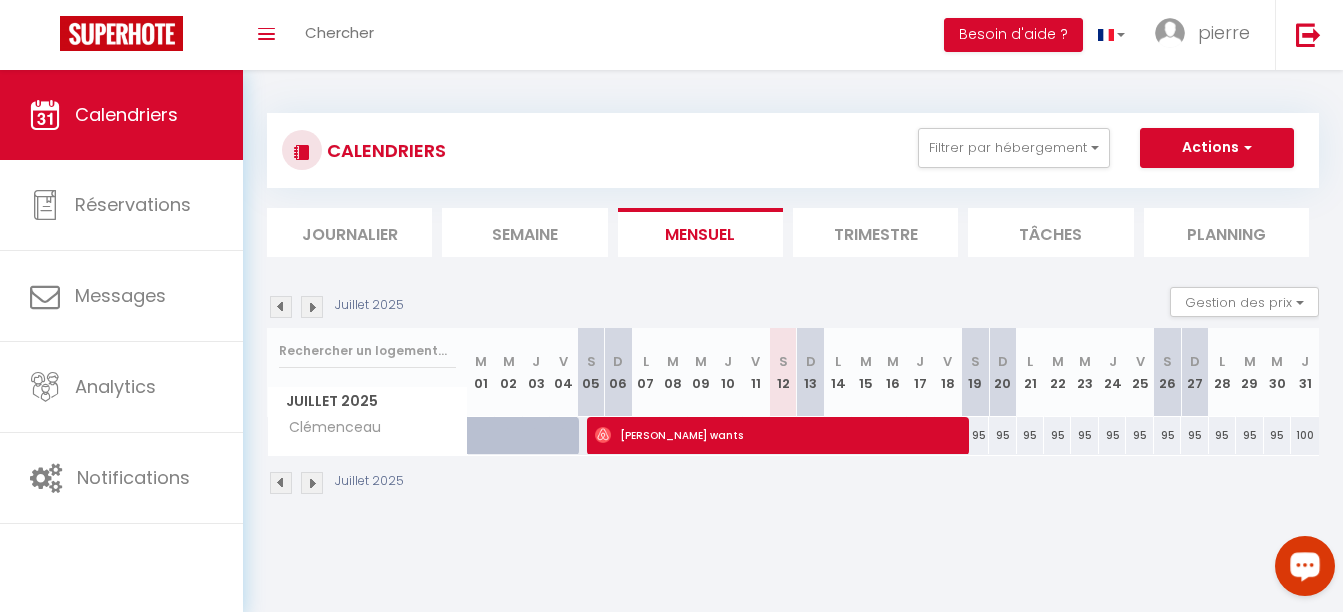 click at bounding box center [1305, 565] 